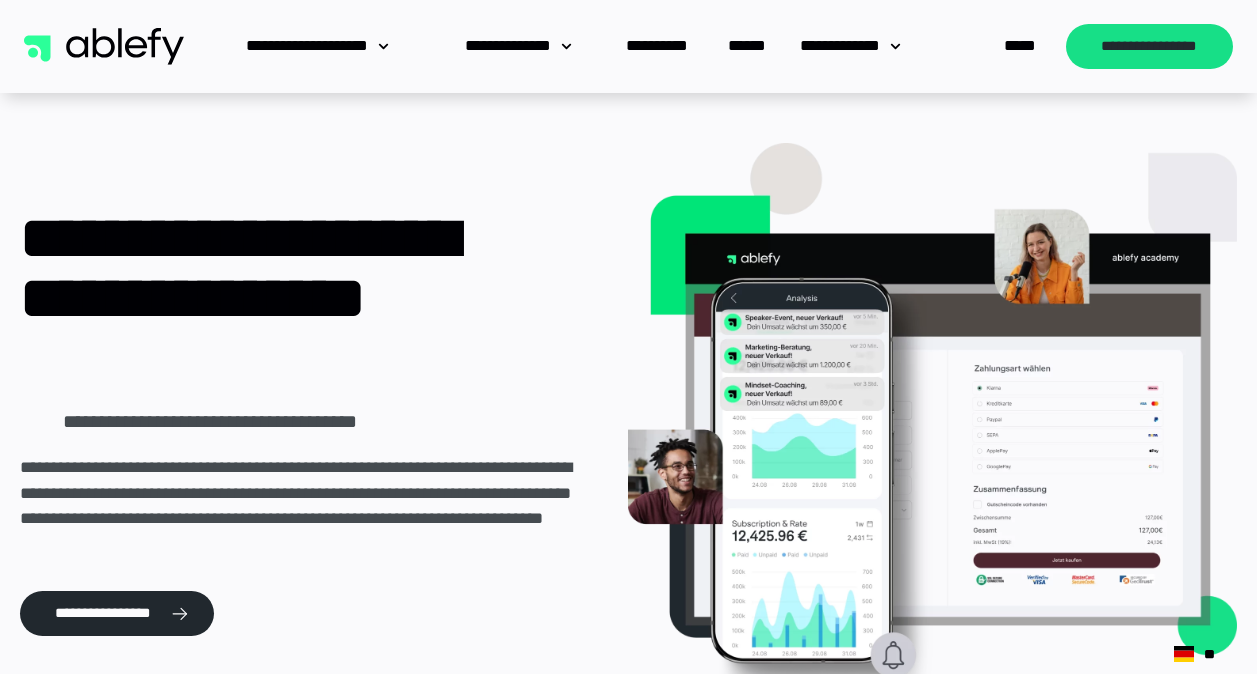 scroll, scrollTop: 0, scrollLeft: 0, axis: both 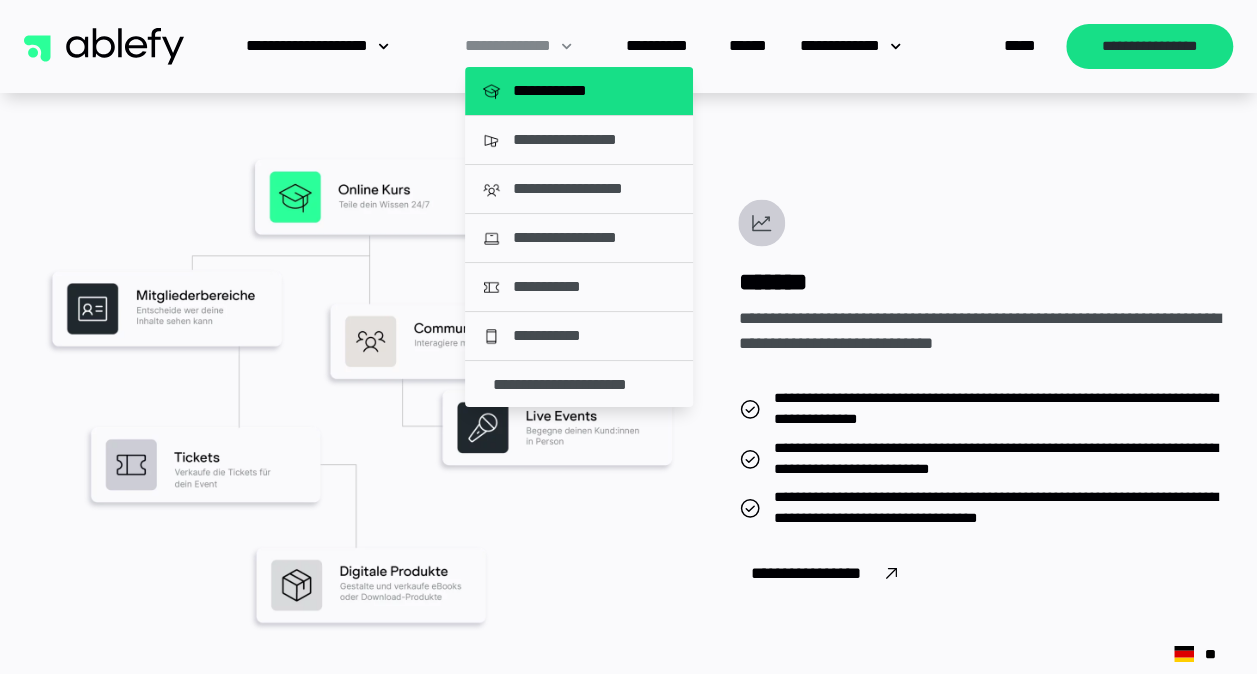 click on "**********" 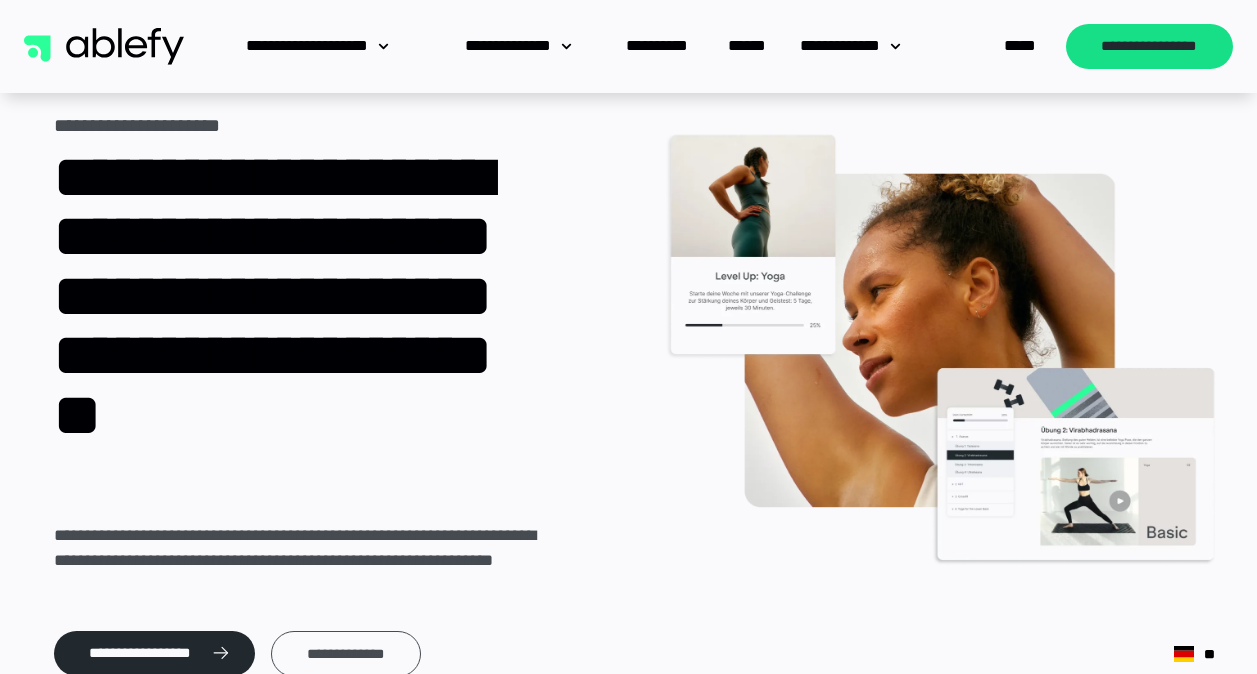 scroll, scrollTop: 0, scrollLeft: 0, axis: both 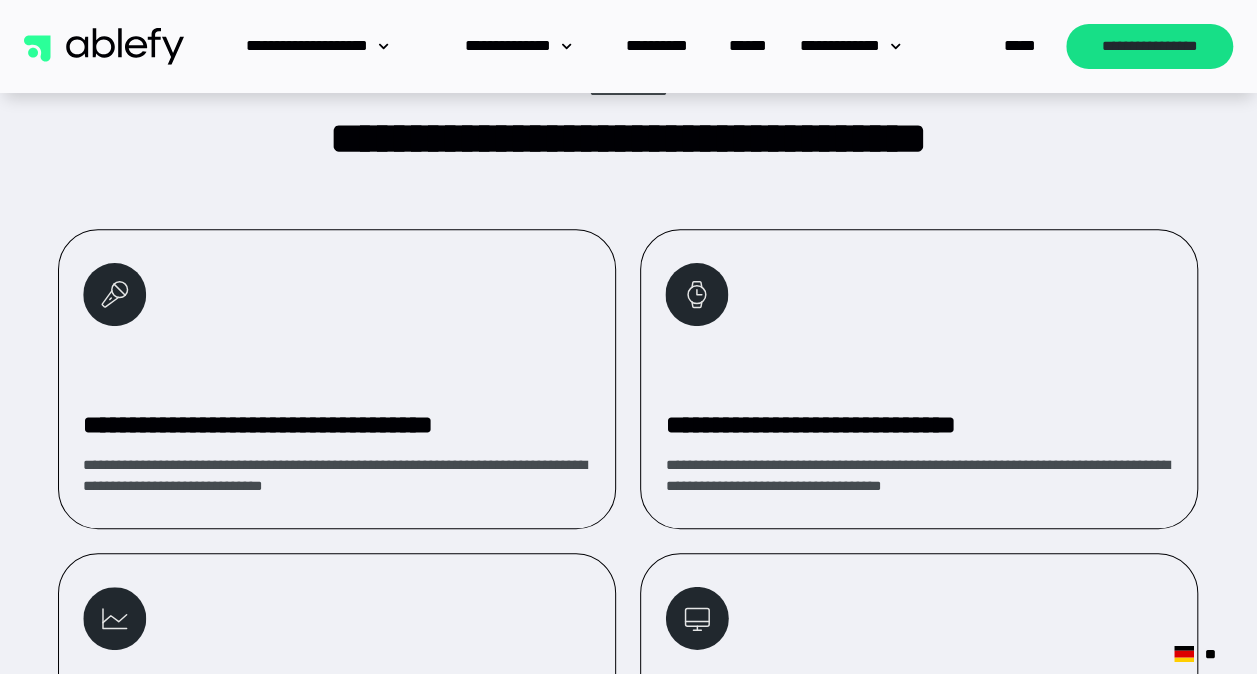 click 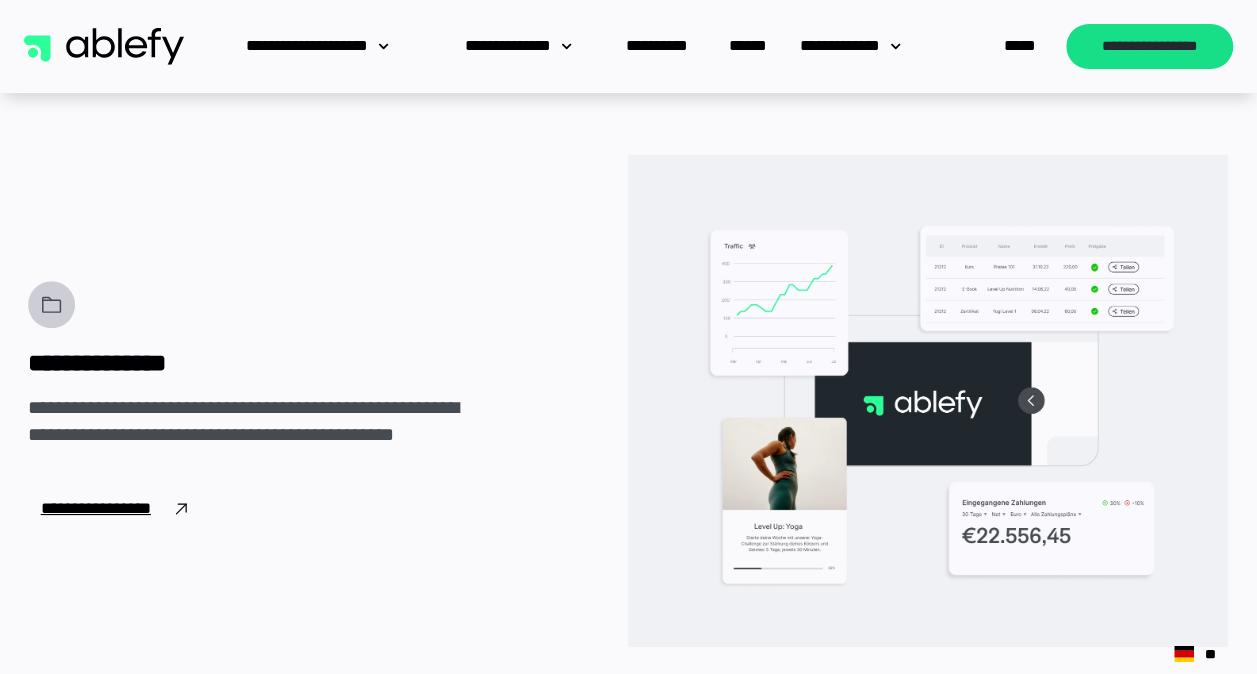 scroll, scrollTop: 3900, scrollLeft: 0, axis: vertical 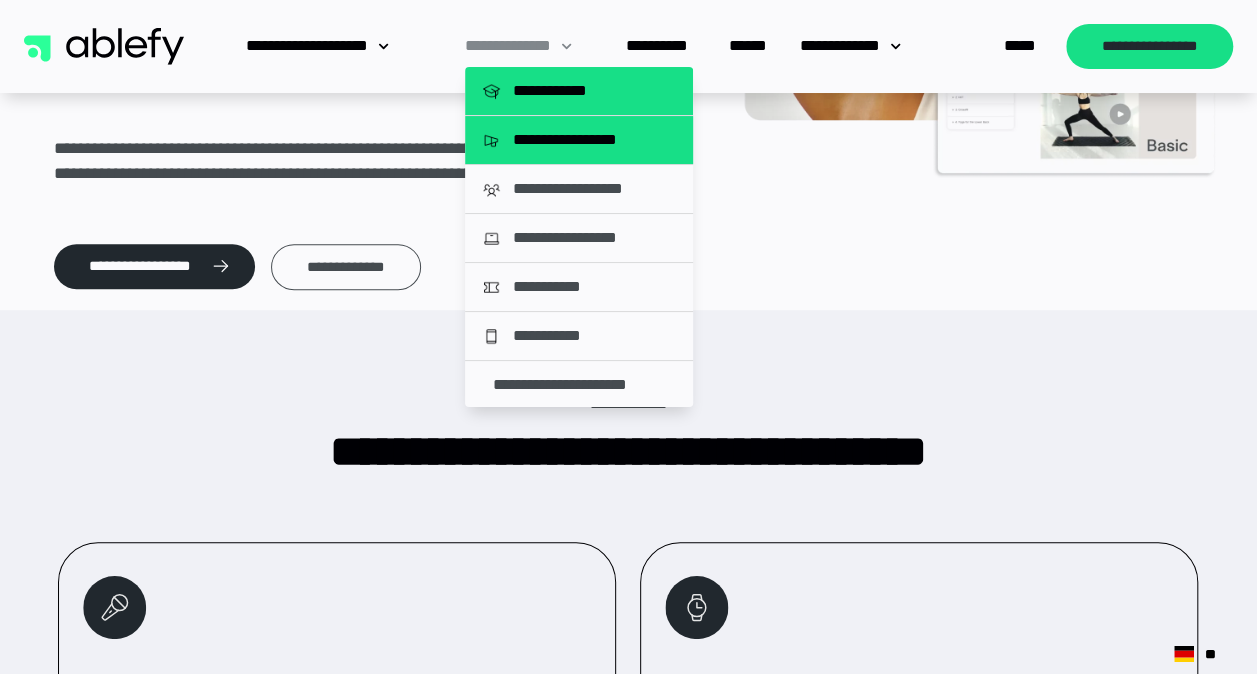click on "**********" 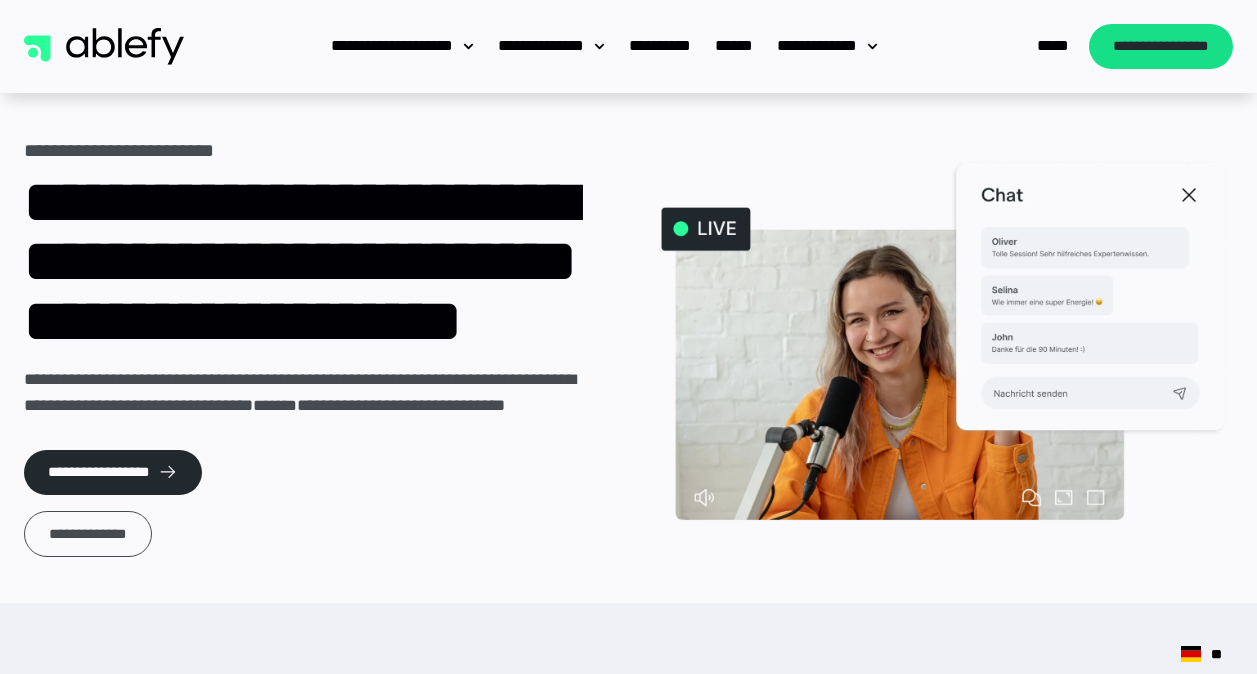 scroll, scrollTop: 0, scrollLeft: 0, axis: both 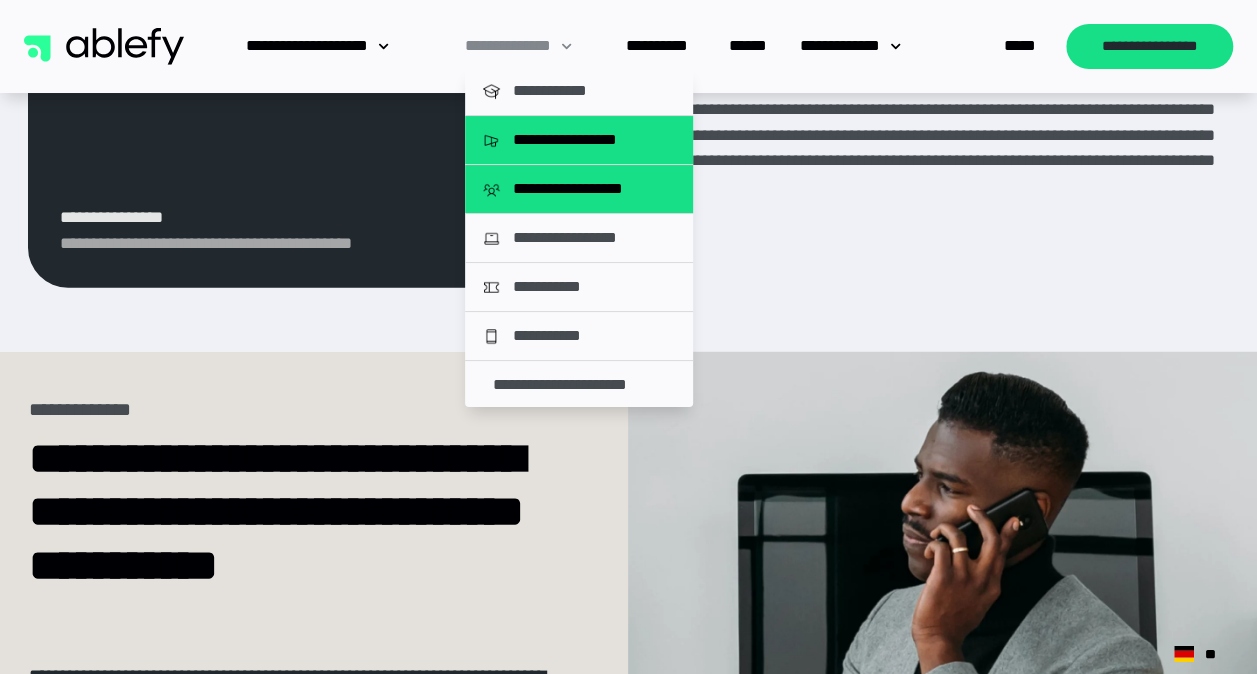 click on "**********" 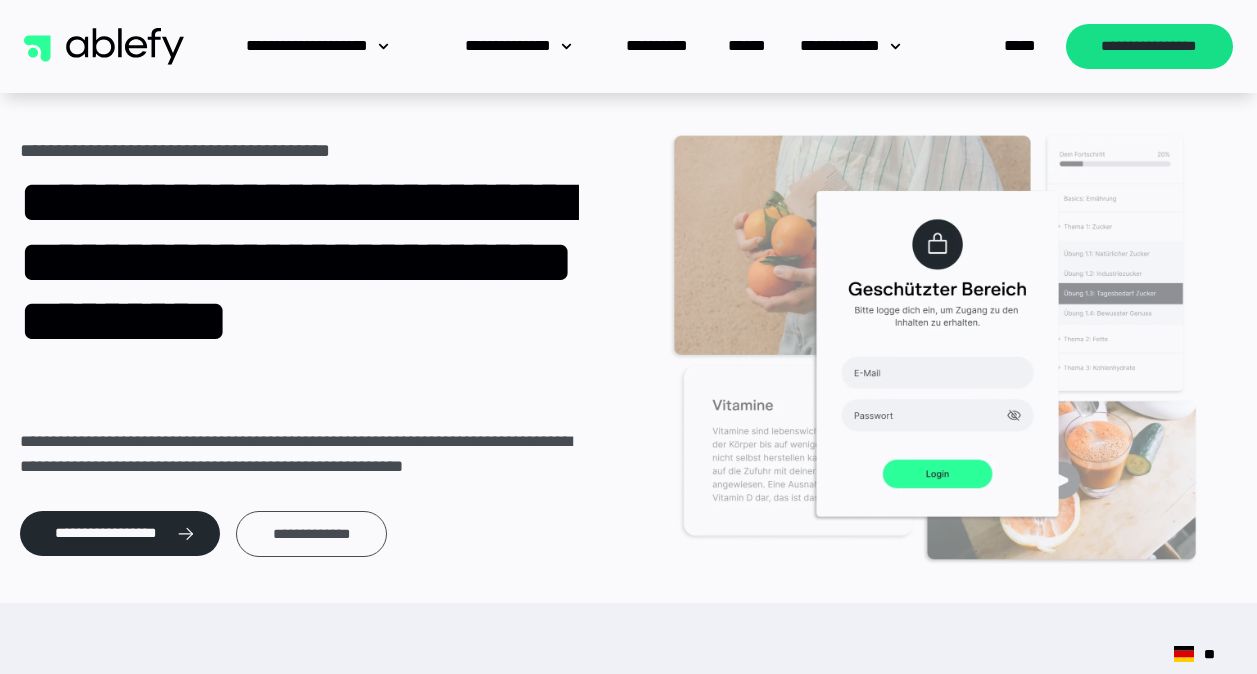 scroll, scrollTop: 0, scrollLeft: 0, axis: both 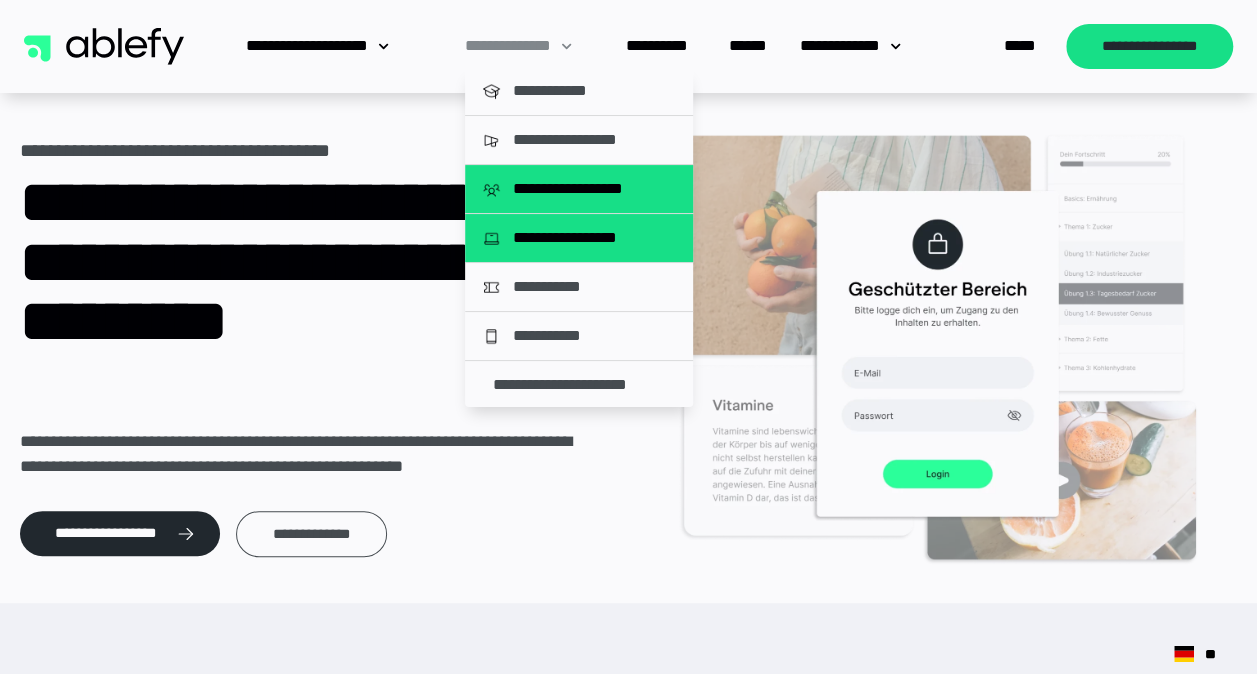 click on "**********" 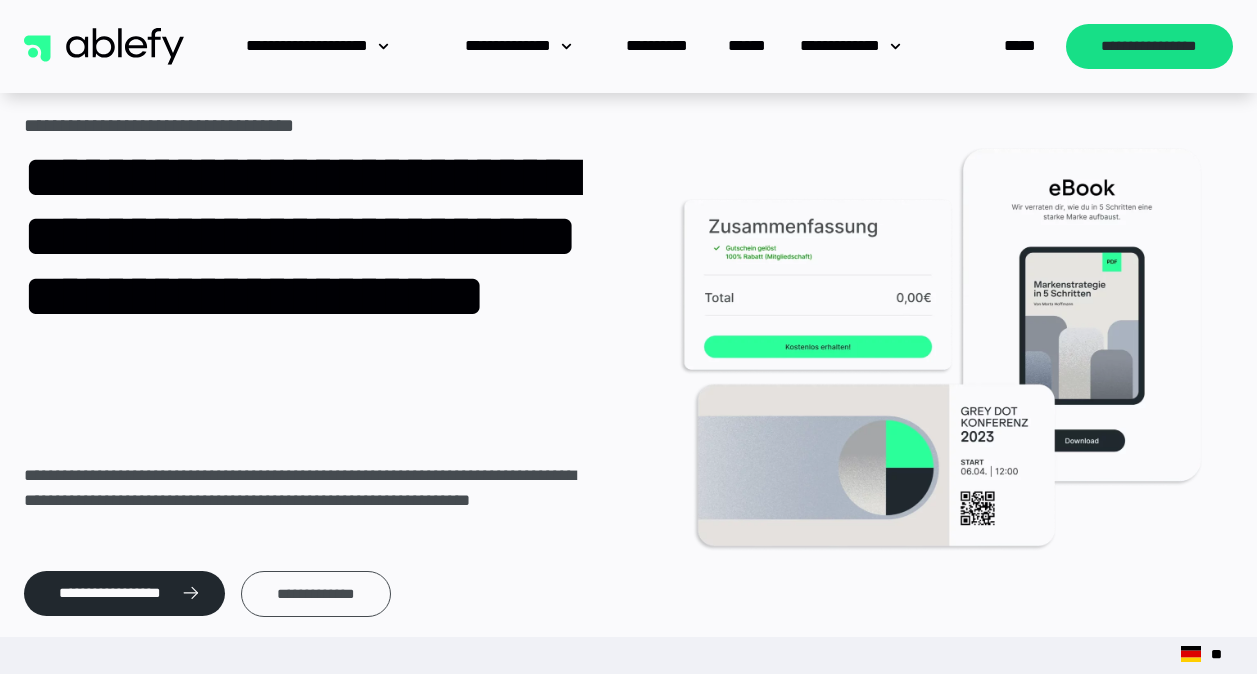 scroll, scrollTop: 0, scrollLeft: 0, axis: both 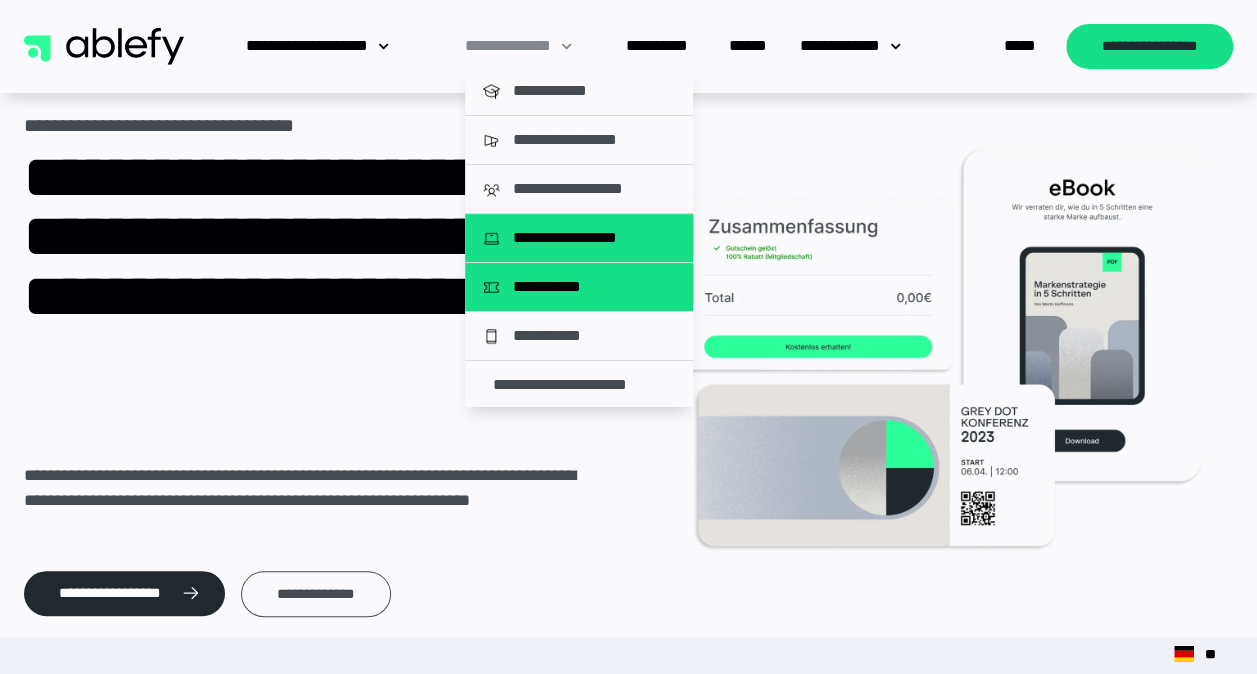 click on "**********" 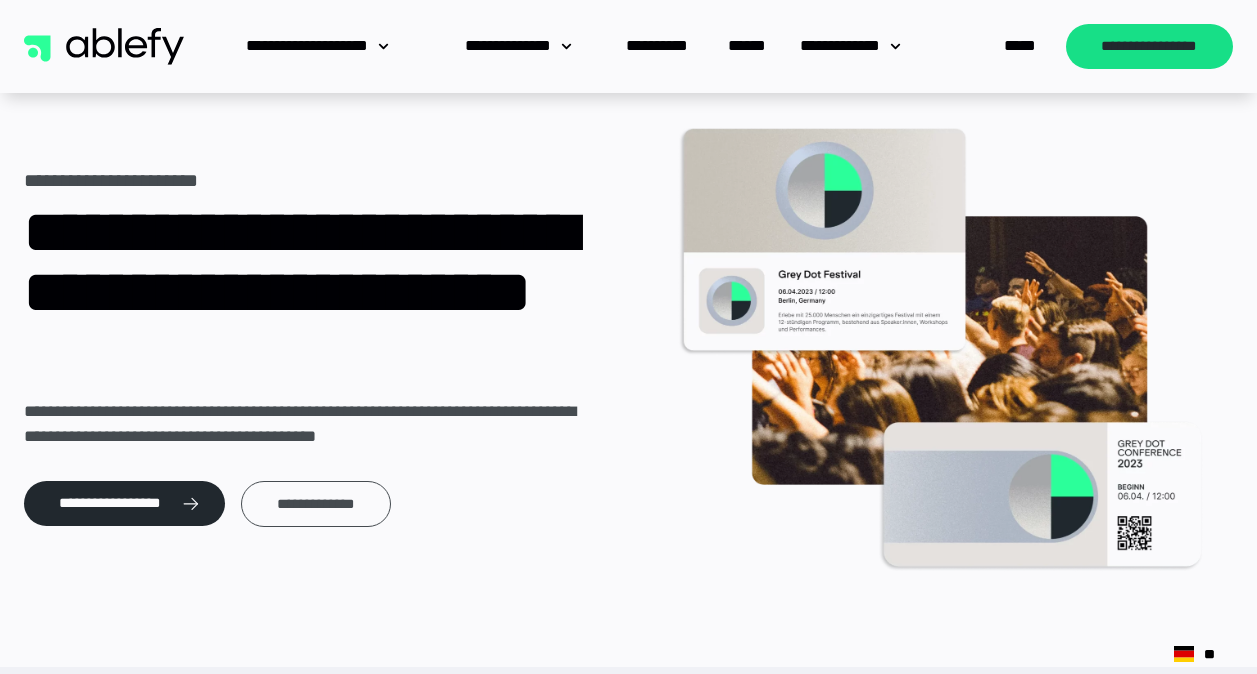 scroll, scrollTop: 0, scrollLeft: 0, axis: both 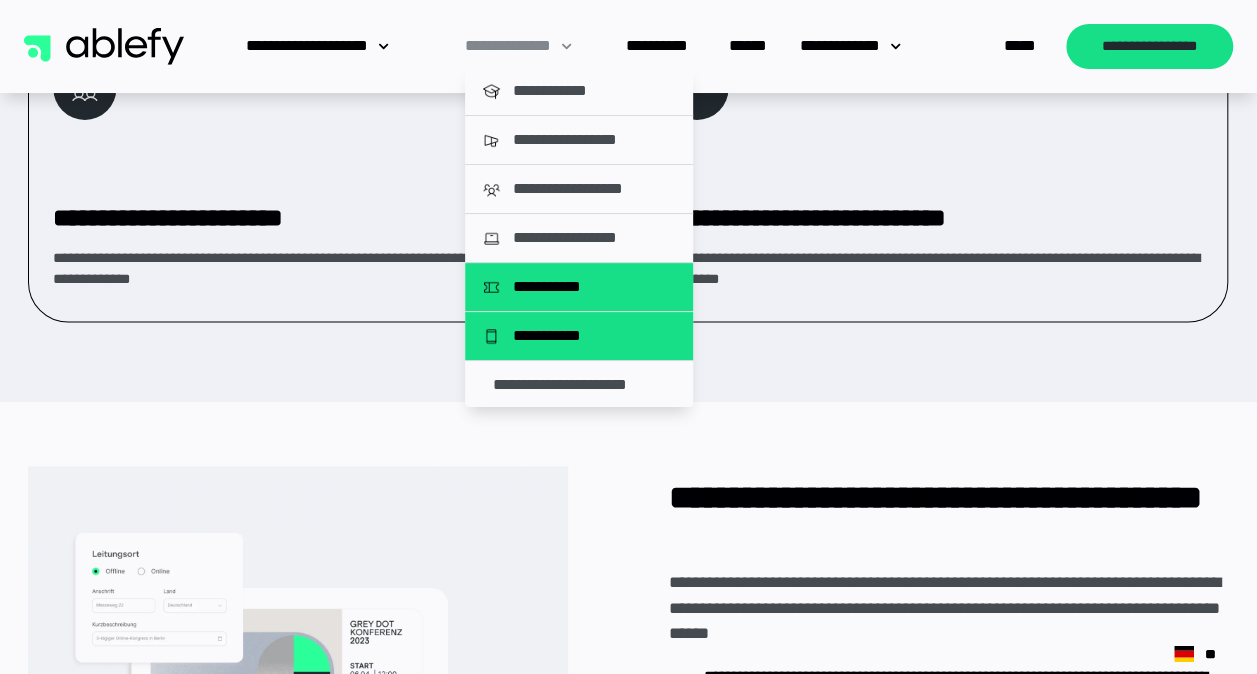 click on "**********" 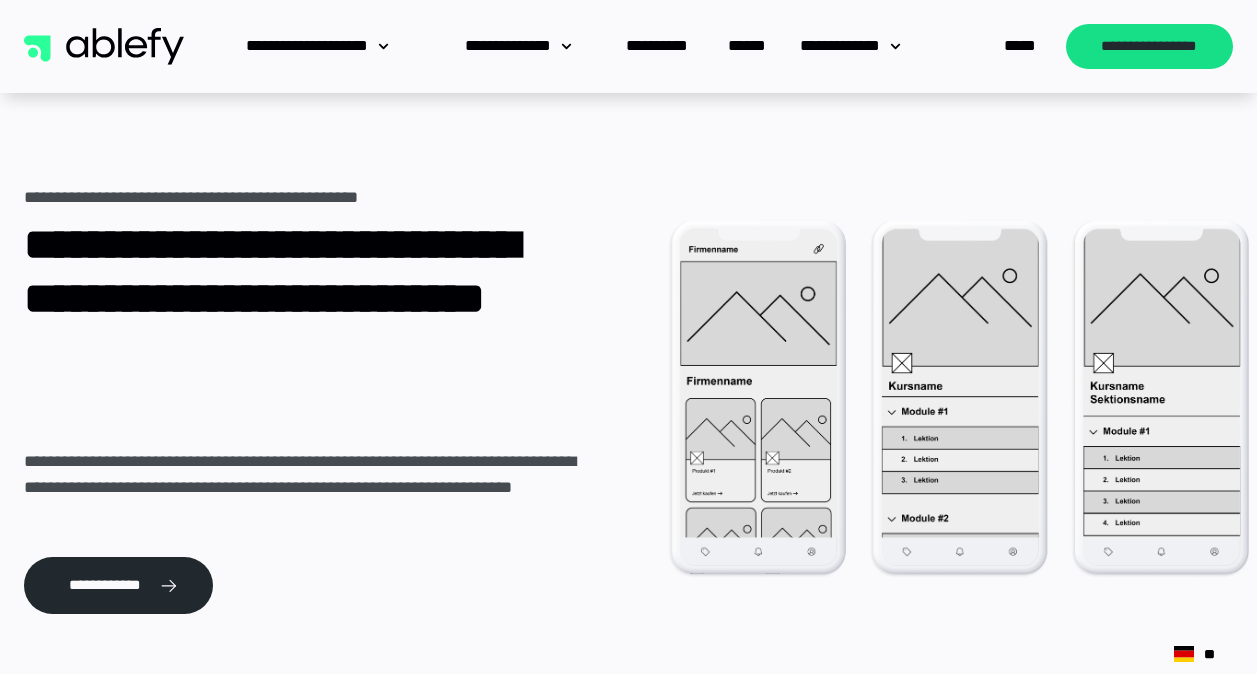 scroll, scrollTop: 0, scrollLeft: 0, axis: both 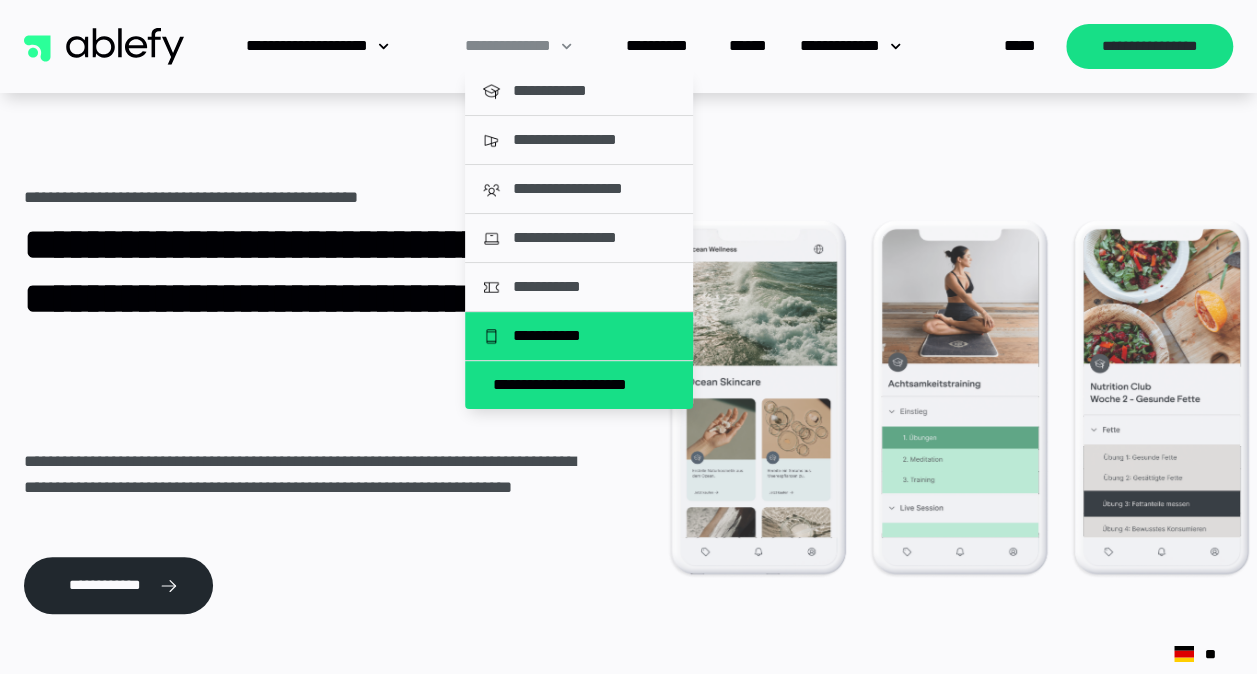 click on "**********" 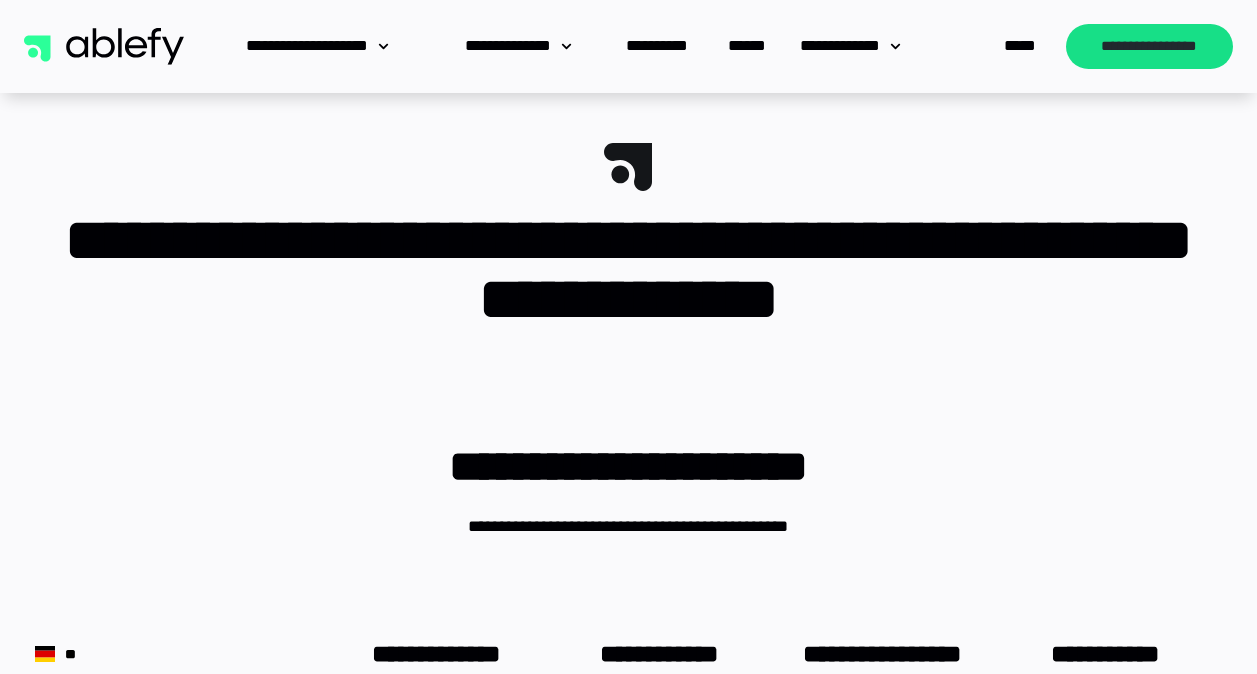 scroll, scrollTop: 0, scrollLeft: 0, axis: both 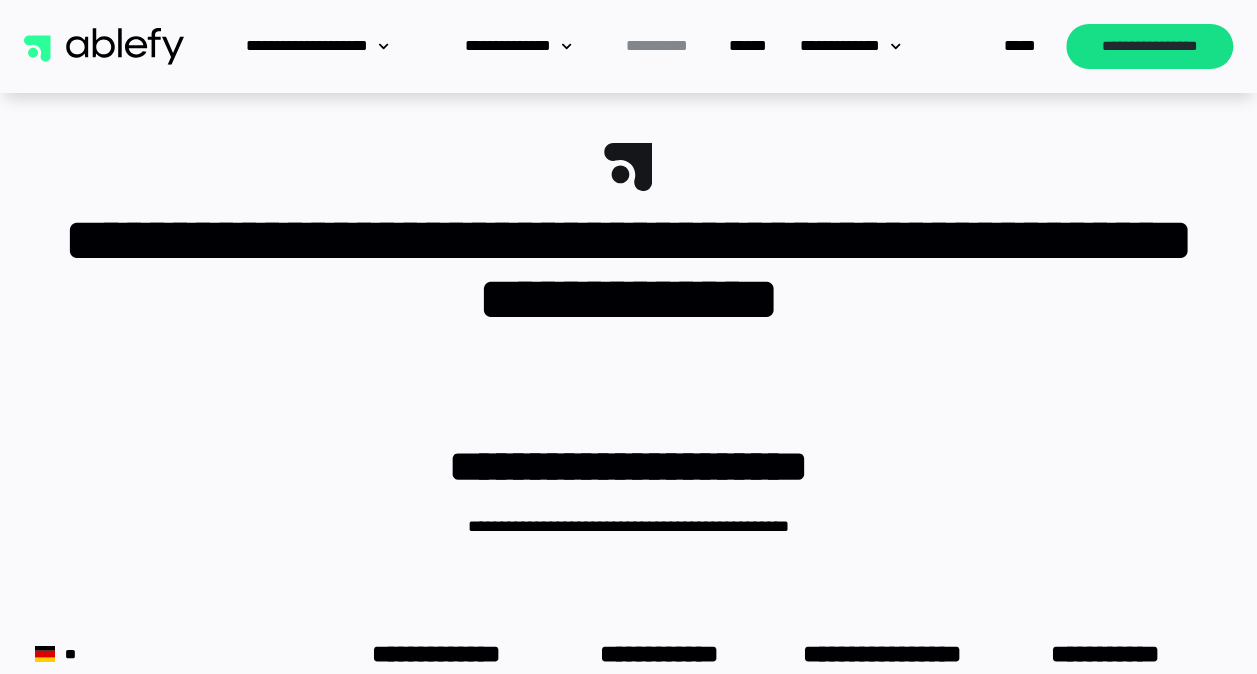 click on "**********" 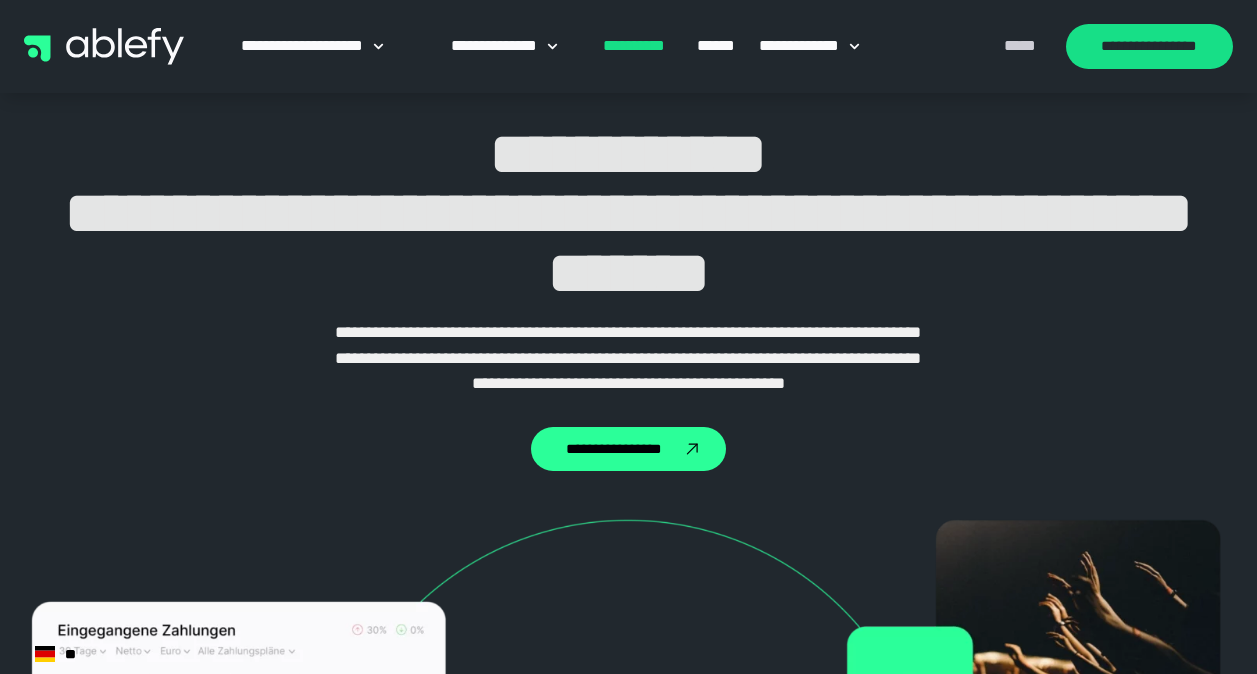 scroll, scrollTop: 0, scrollLeft: 0, axis: both 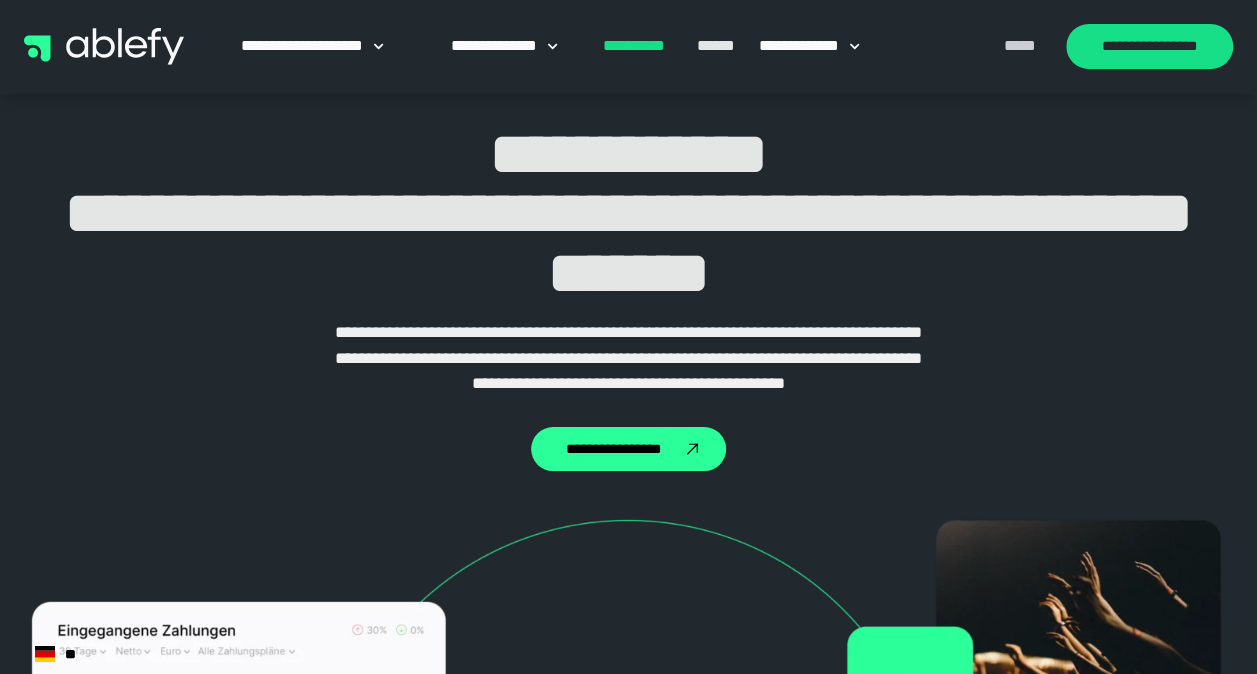 click on "******" 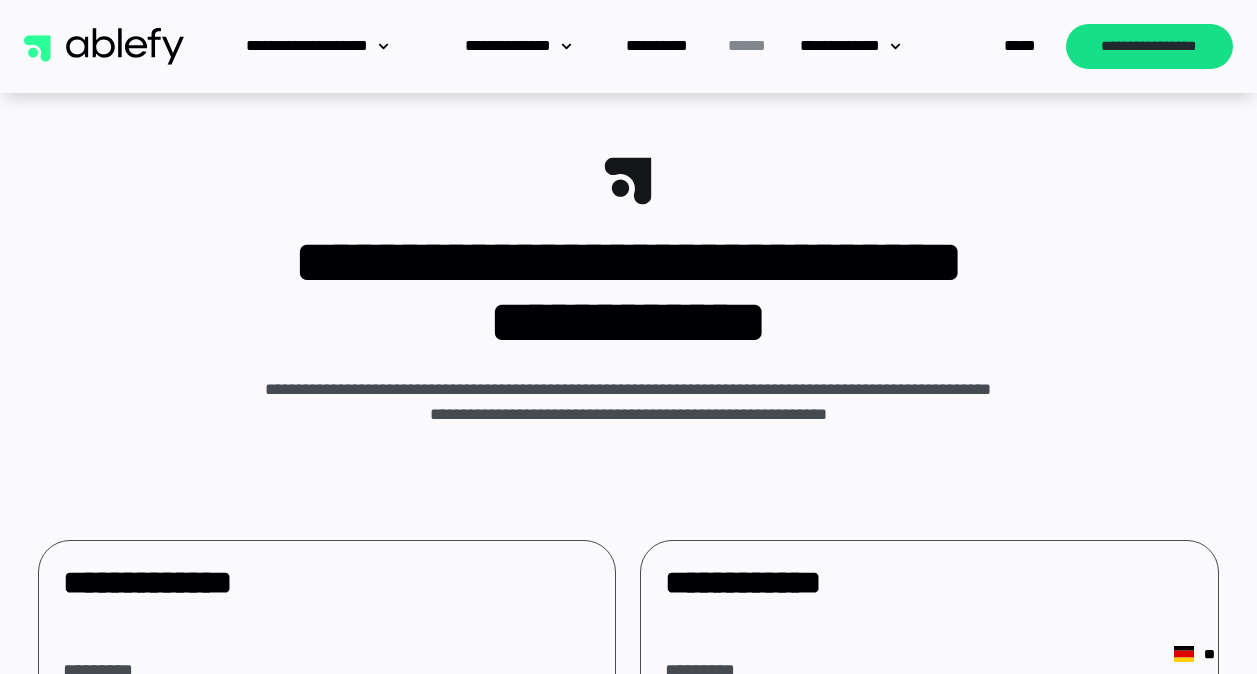 scroll, scrollTop: 0, scrollLeft: 0, axis: both 